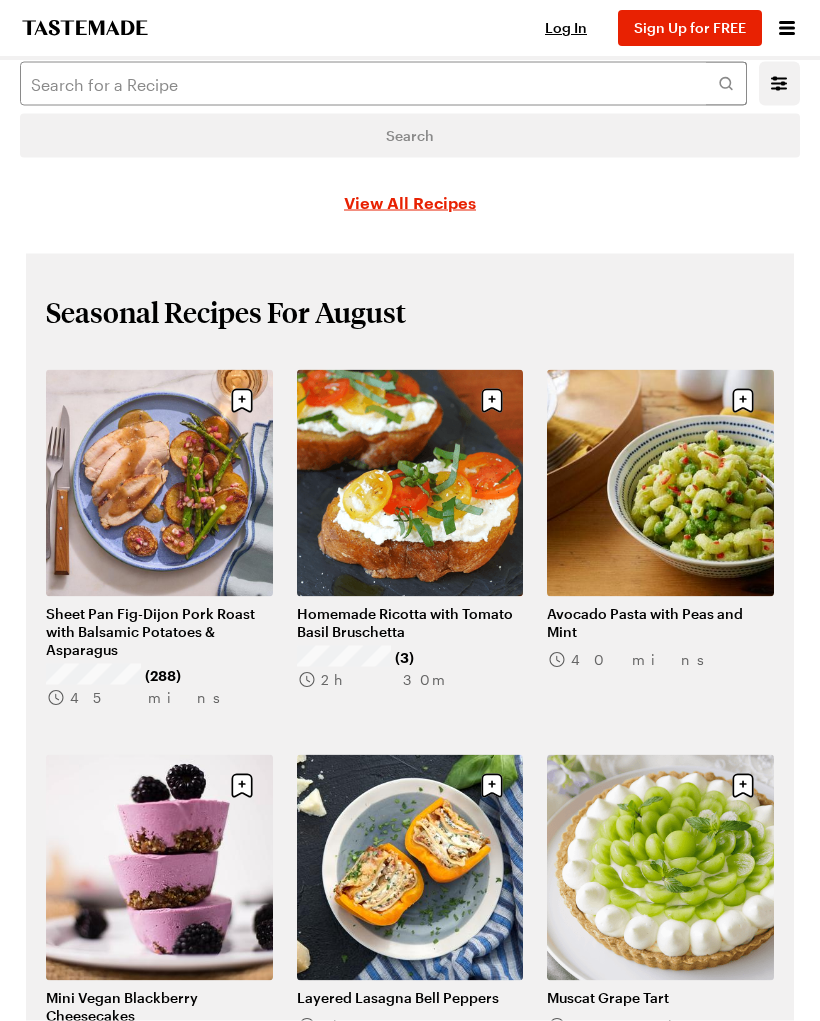 scroll, scrollTop: 239, scrollLeft: 0, axis: vertical 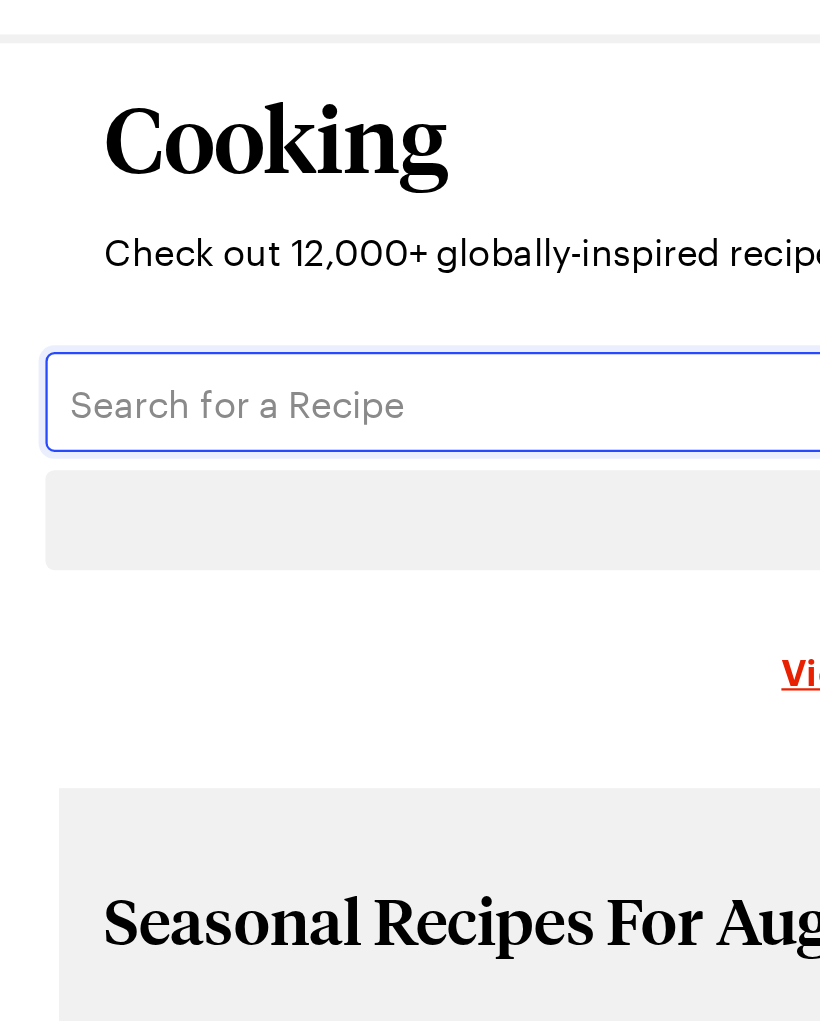 click at bounding box center (383, 218) 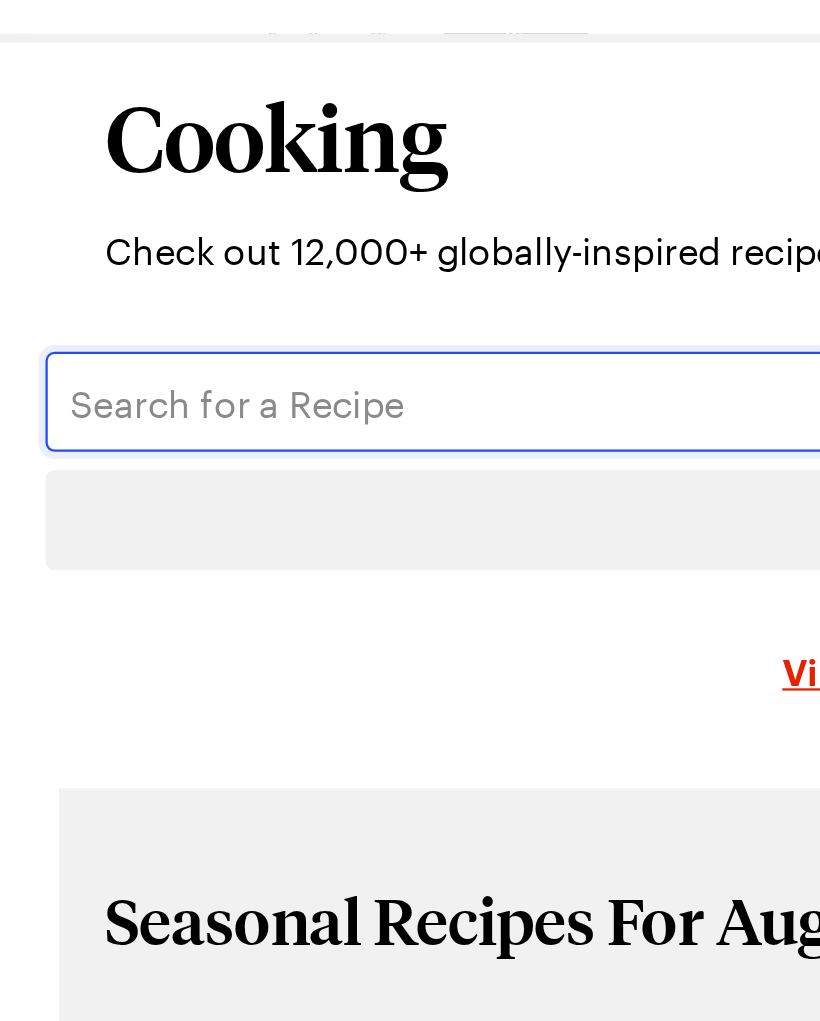 type on "H" 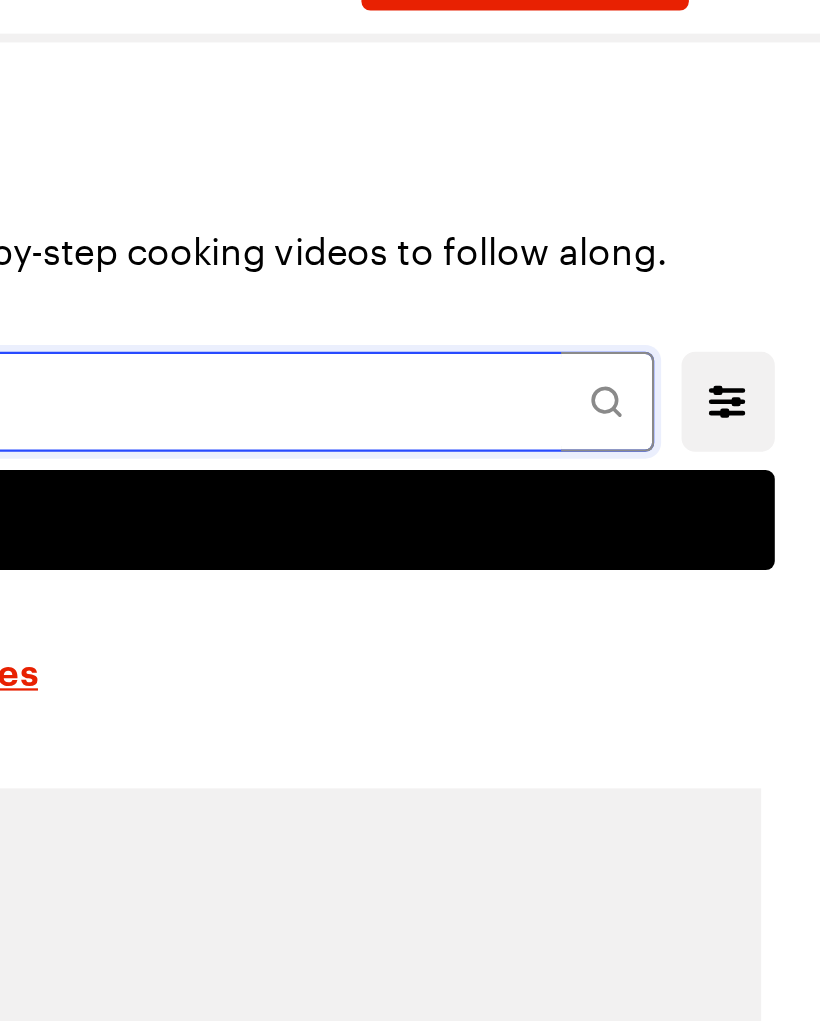 type on "Raspberry cookies" 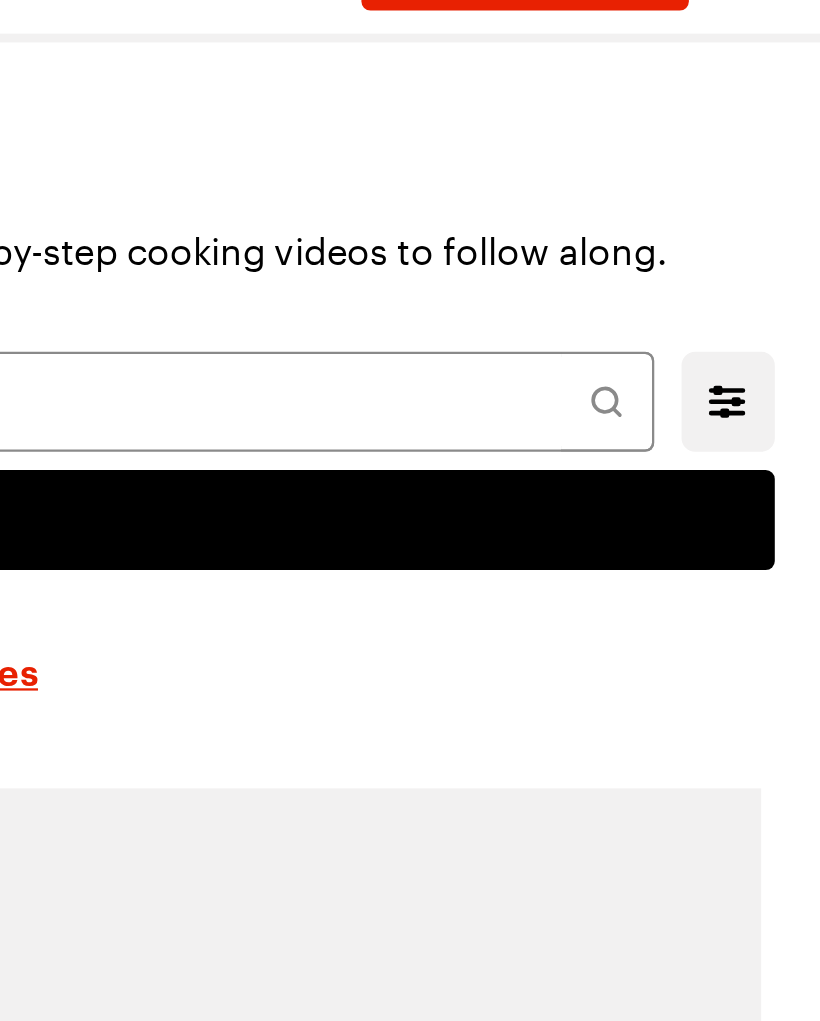 click 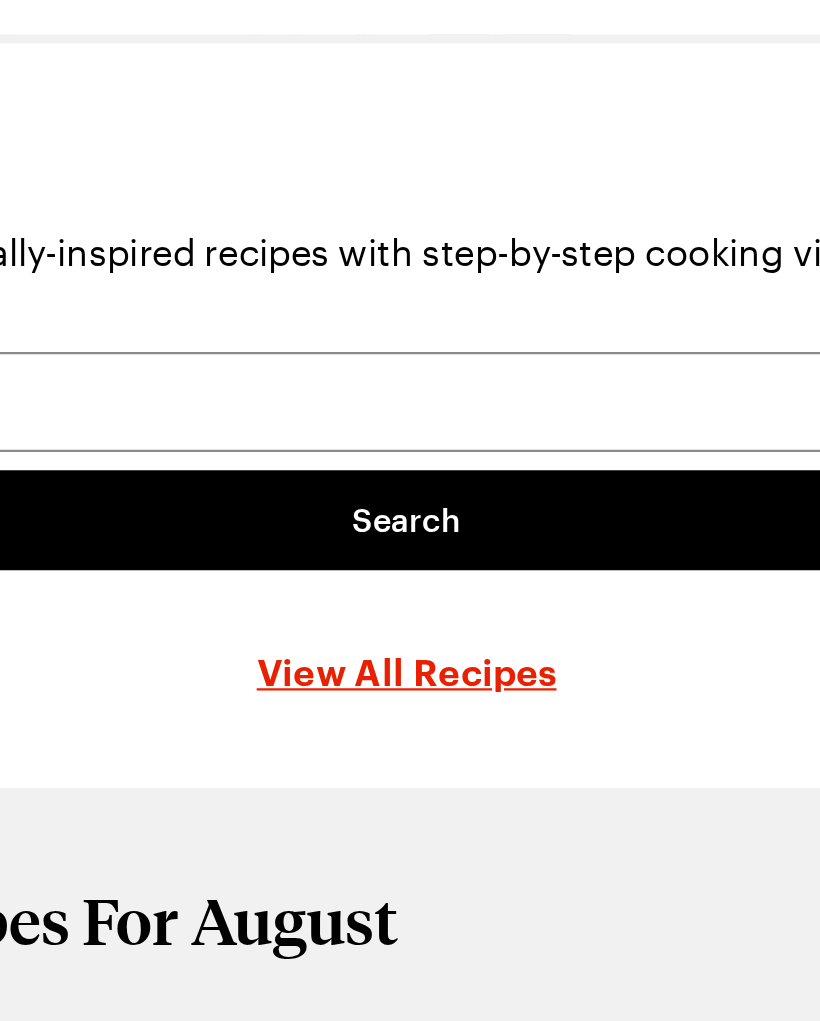 click on "View All Recipes" at bounding box center [410, 336] 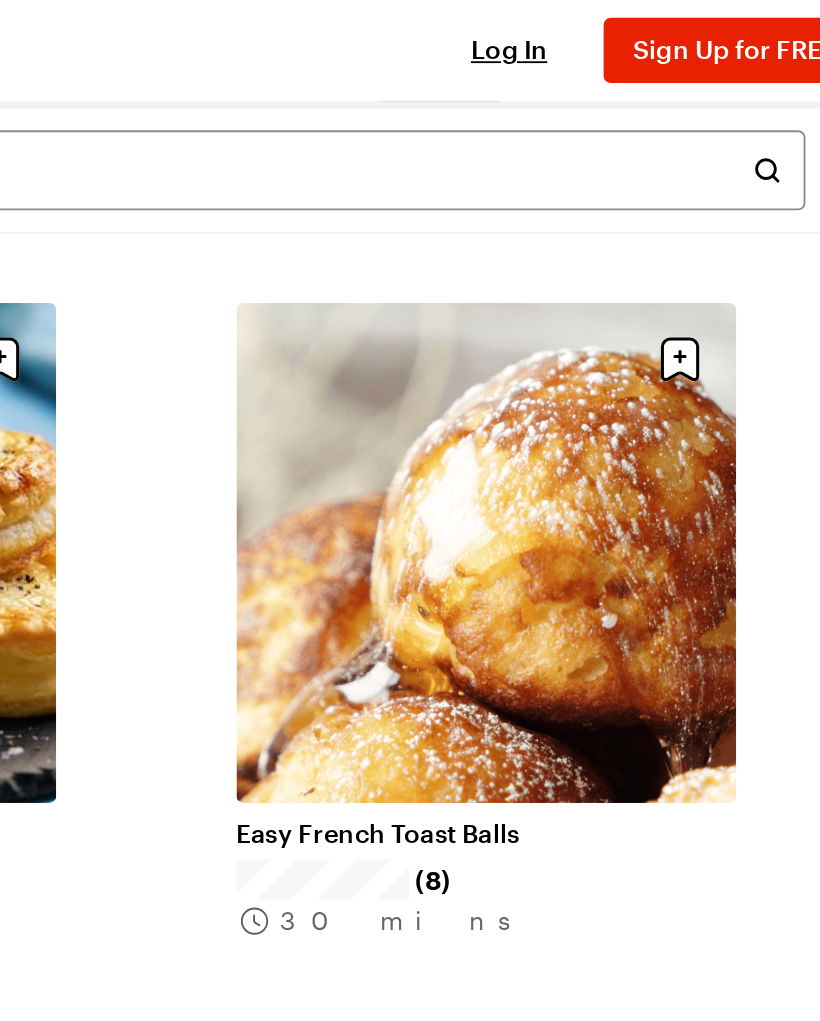 scroll, scrollTop: 0, scrollLeft: 0, axis: both 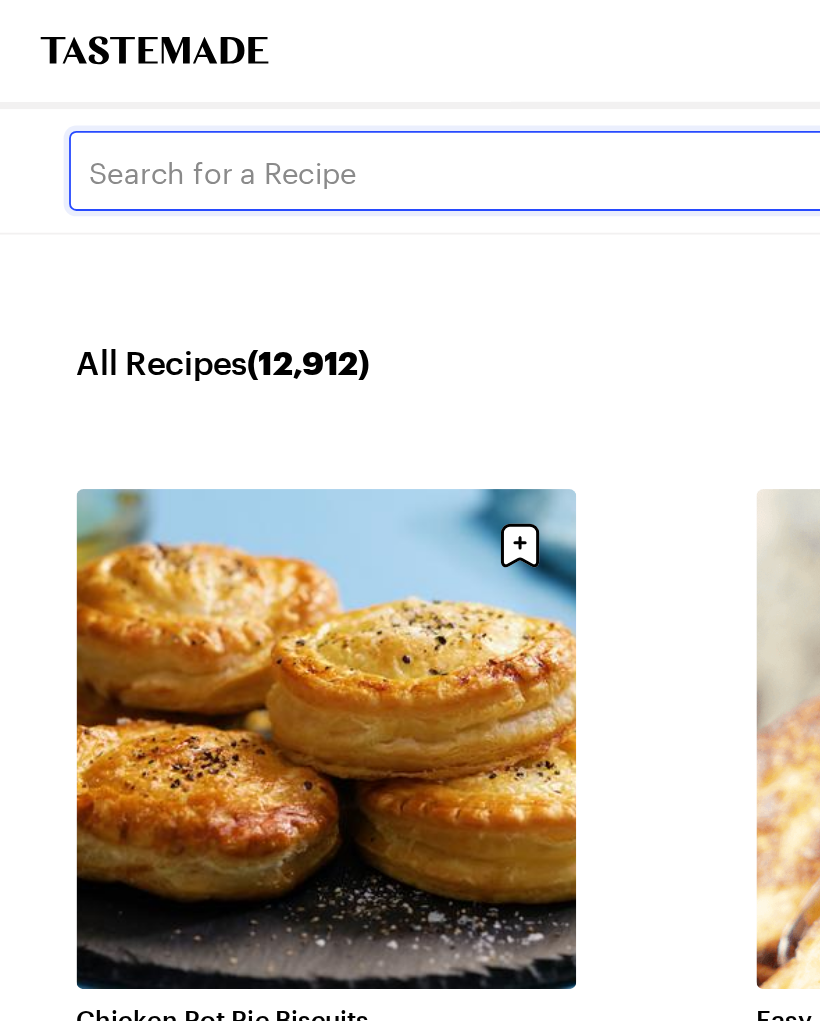click at bounding box center [383, 94] 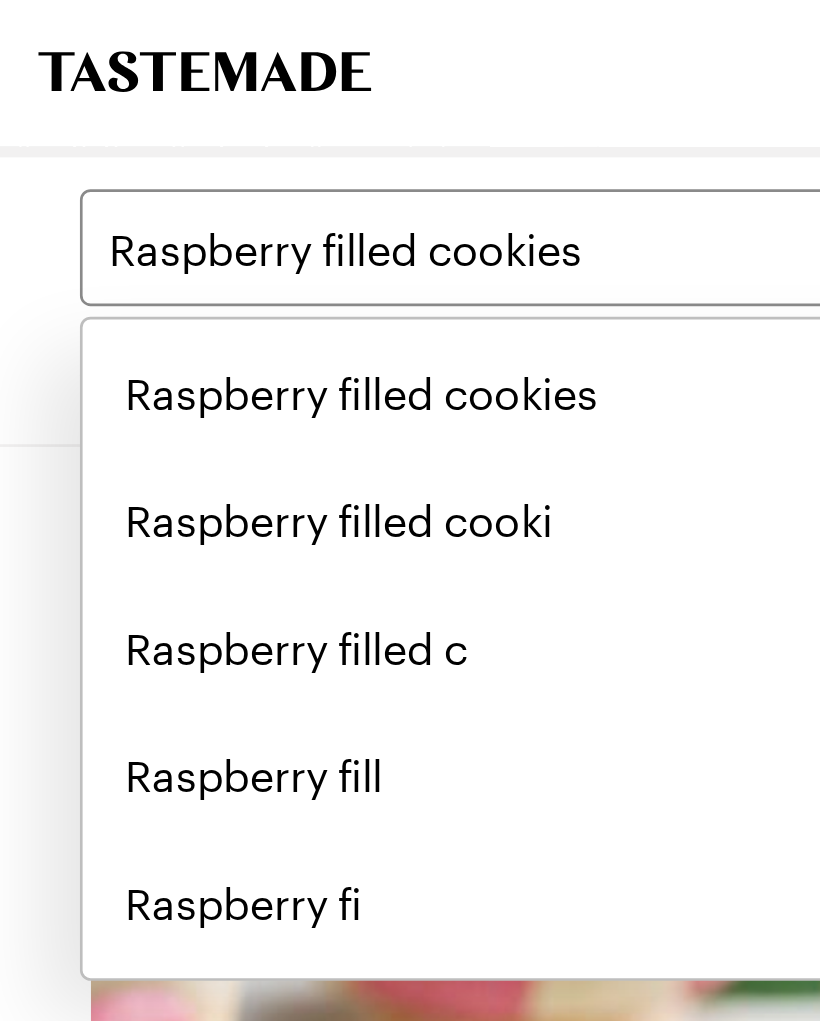 click on "Raspberry filled cookies" at bounding box center [144, 149] 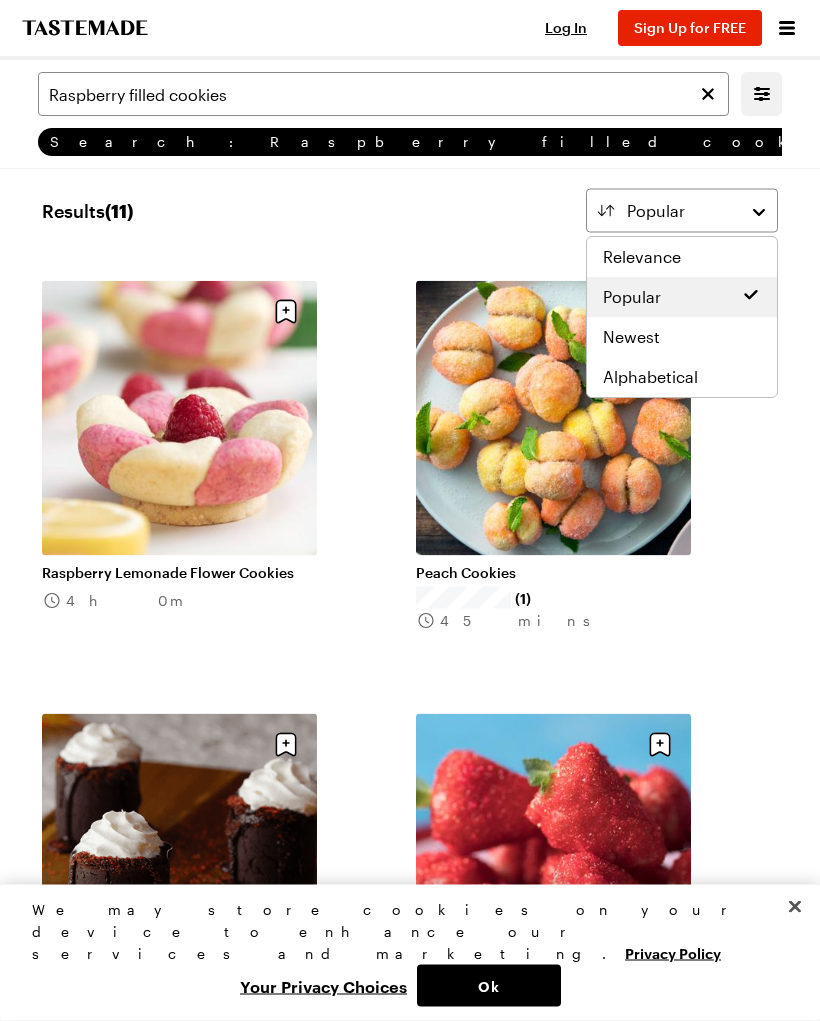 scroll, scrollTop: 0, scrollLeft: 0, axis: both 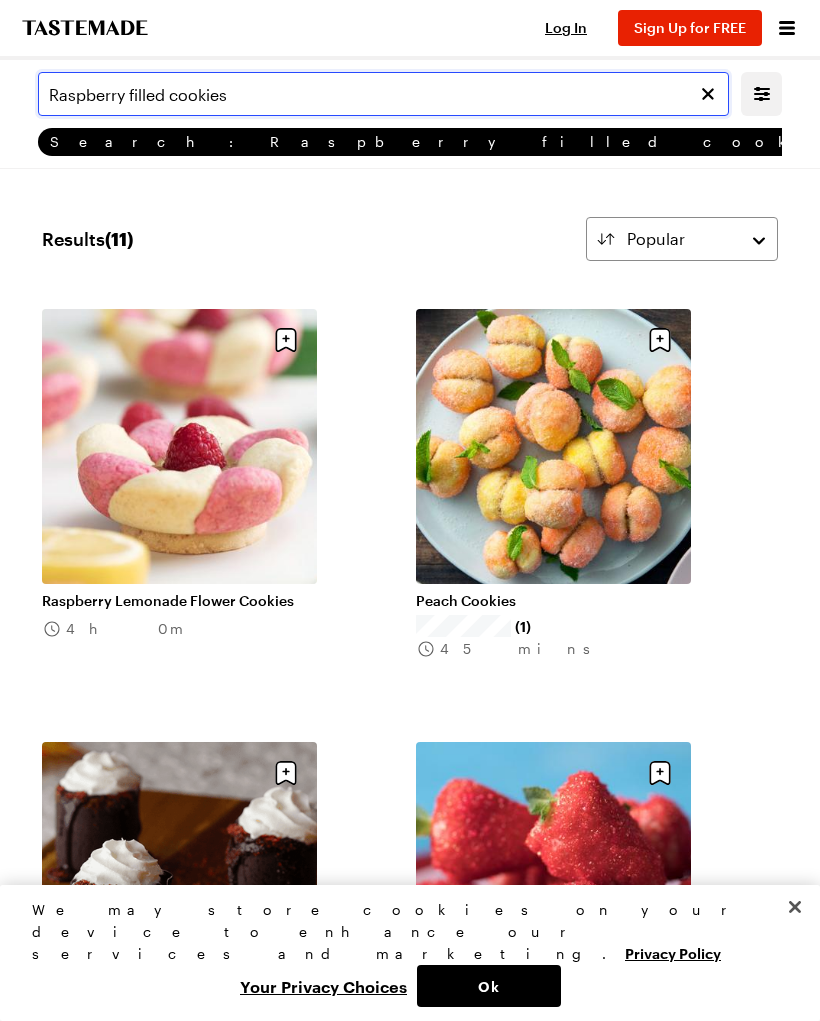 click on "Raspberry filled cookies" at bounding box center (383, 94) 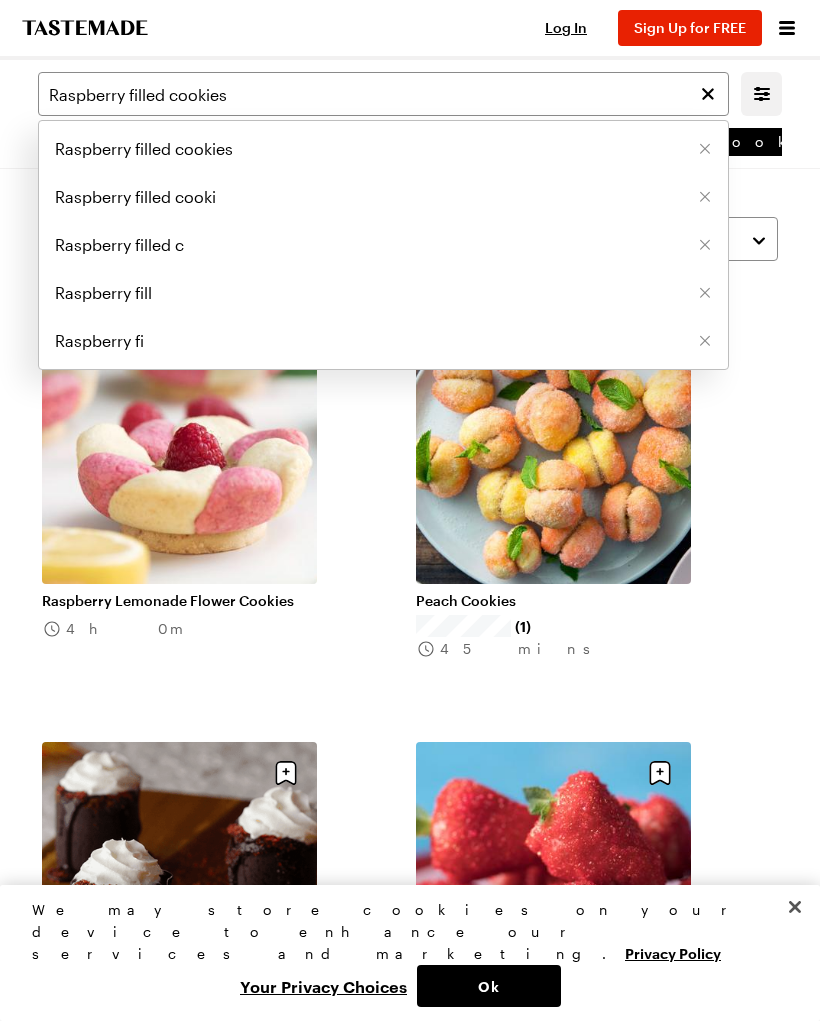 click on "Raspberry filled cooki" at bounding box center [135, 197] 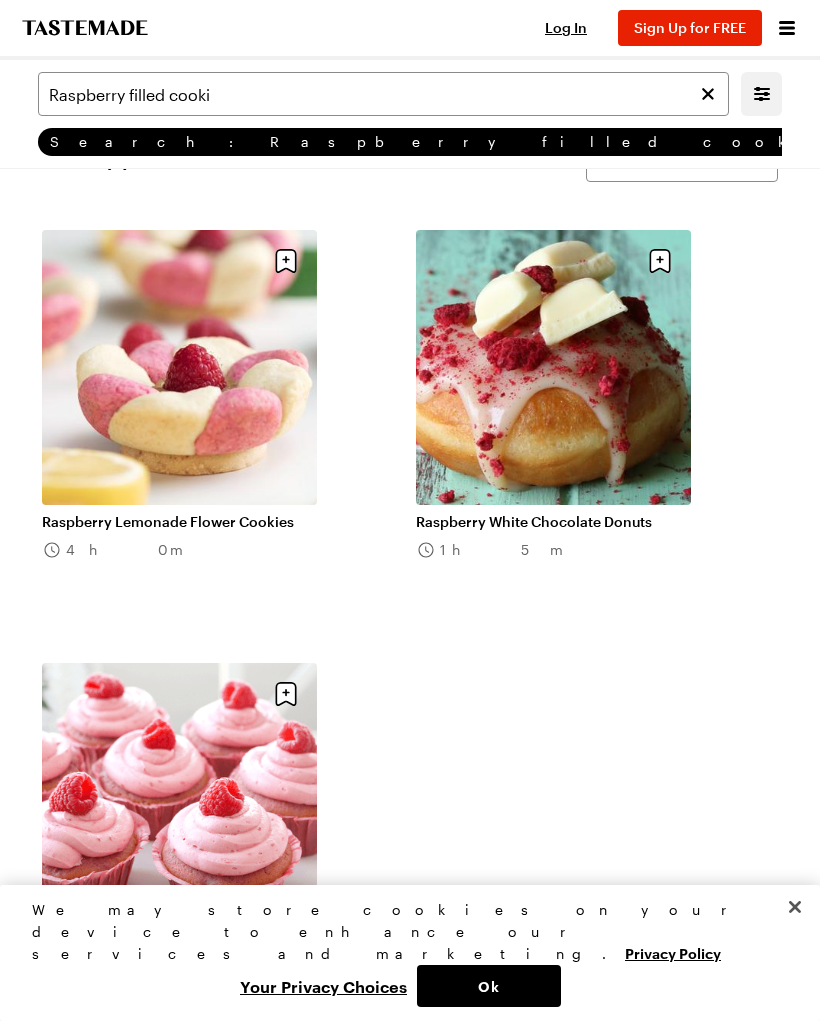 scroll, scrollTop: 0, scrollLeft: 0, axis: both 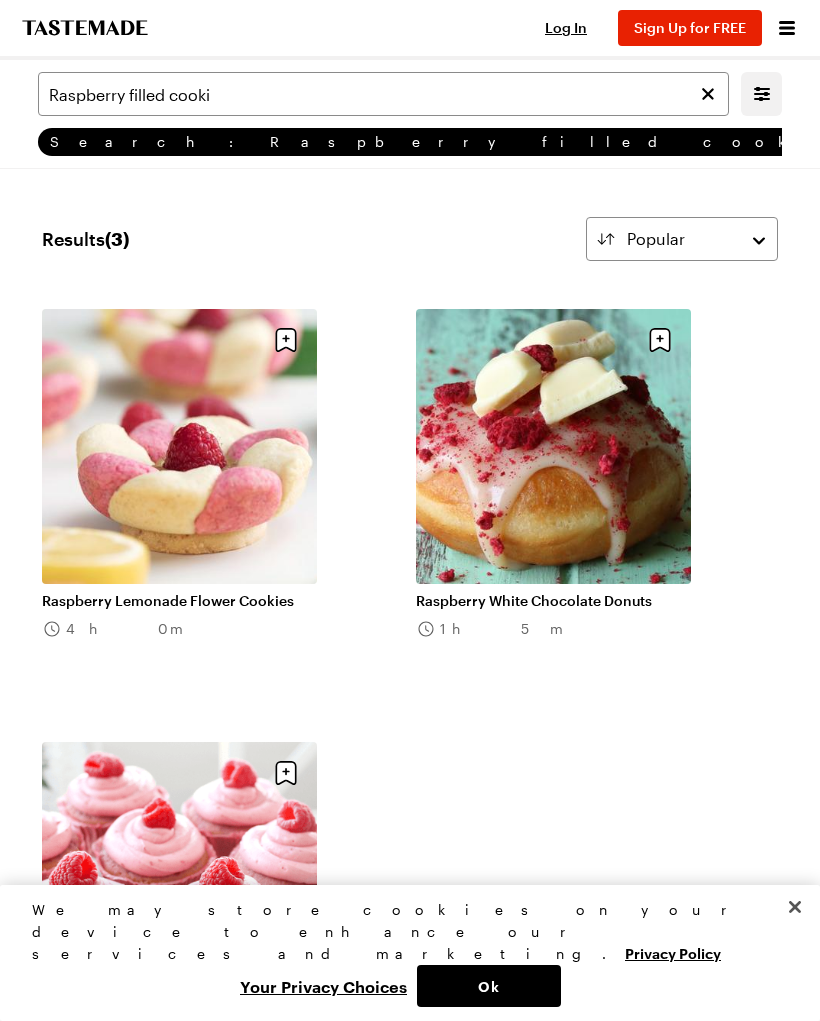 click on "Search: Raspberry filled cooki" at bounding box center (442, 142) 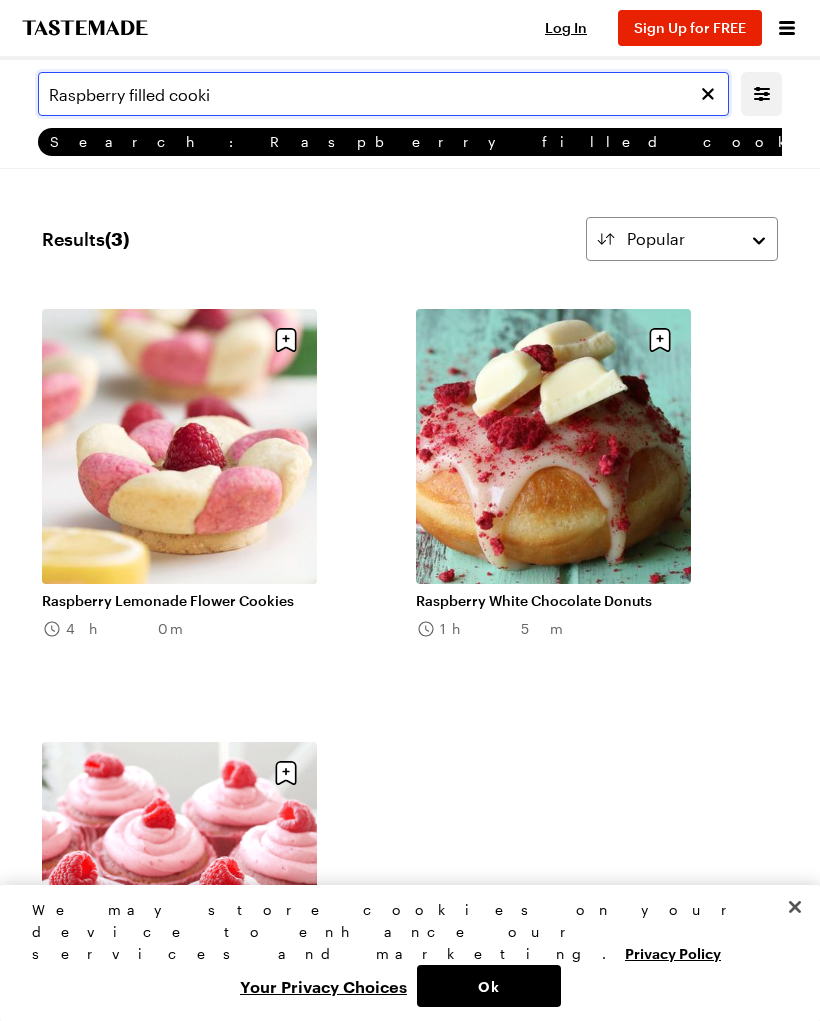 click on "Raspberry filled cooki" at bounding box center [383, 94] 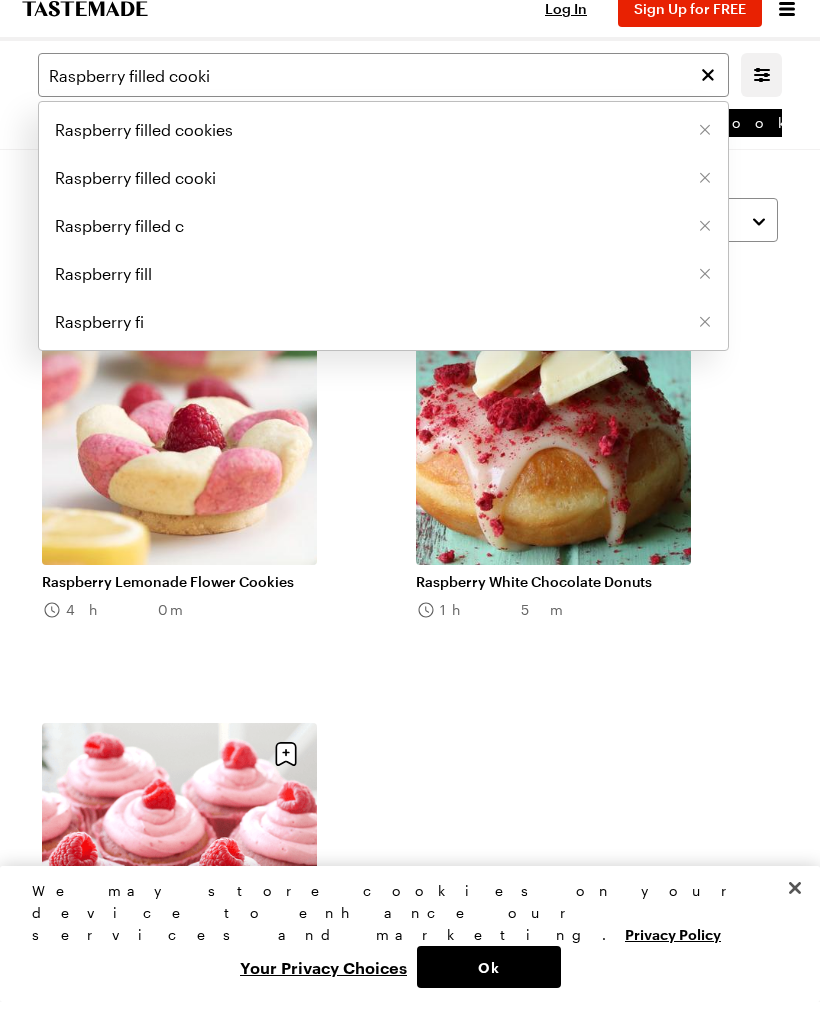 click on "Raspberry filled c" at bounding box center [119, 245] 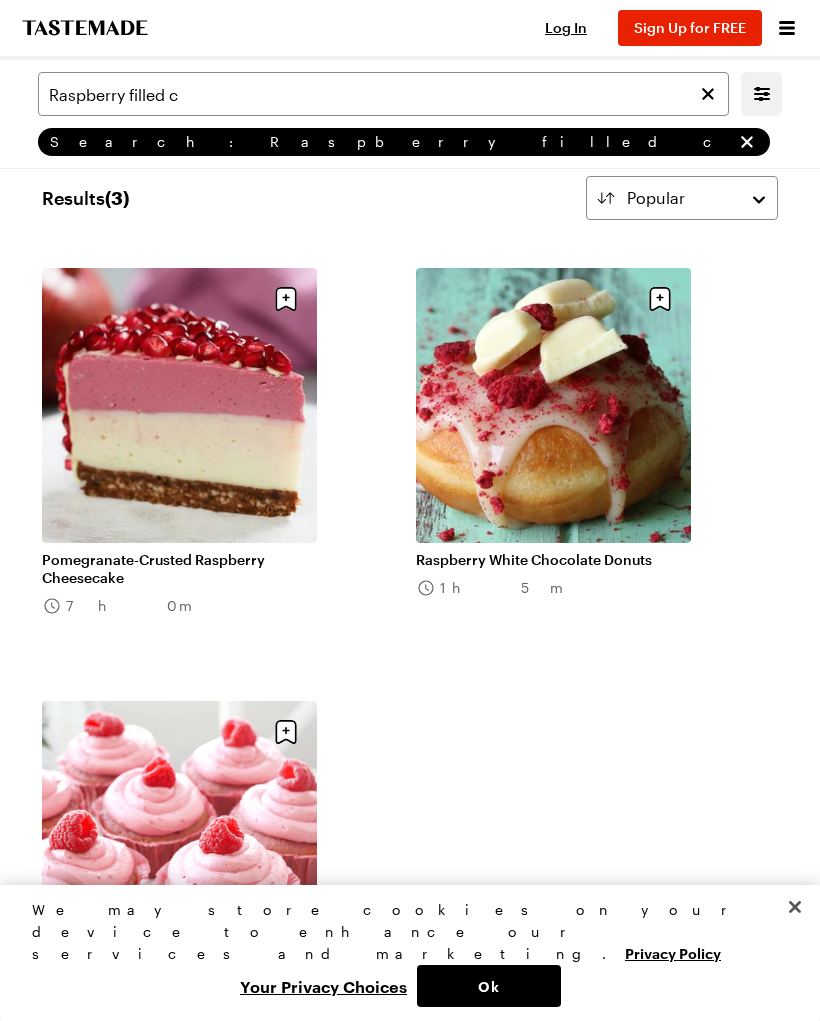 scroll, scrollTop: 0, scrollLeft: 0, axis: both 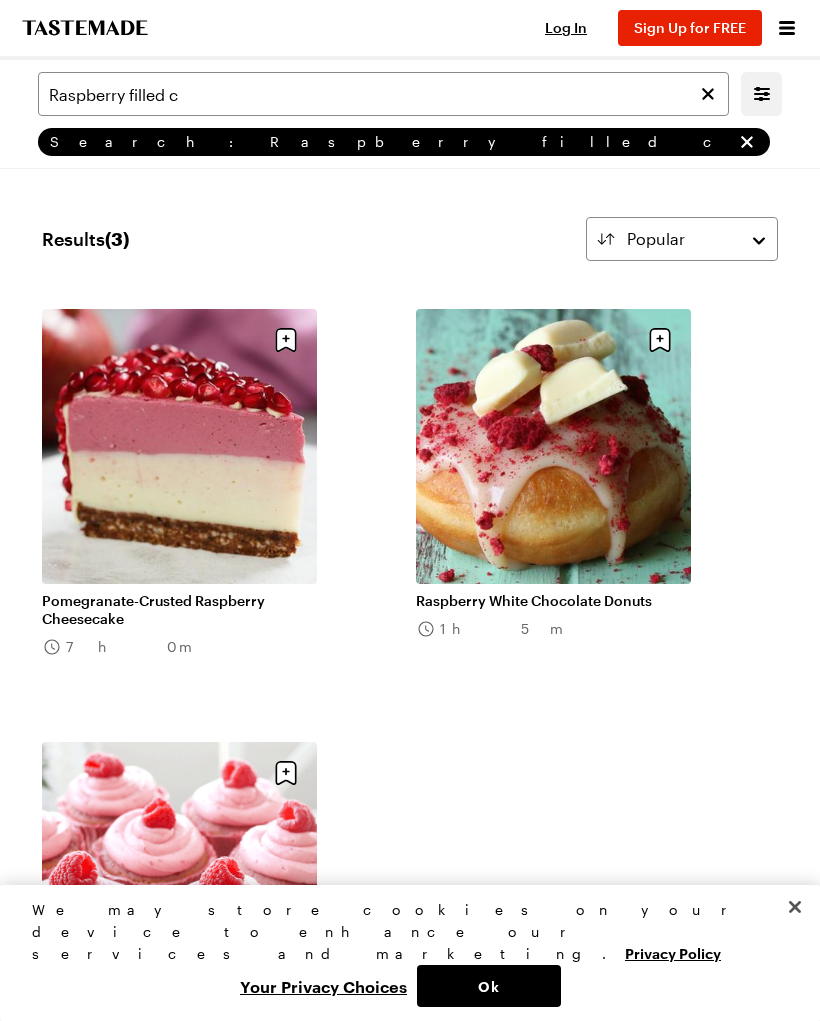 click on "Search: Raspberry filled c" at bounding box center (391, 142) 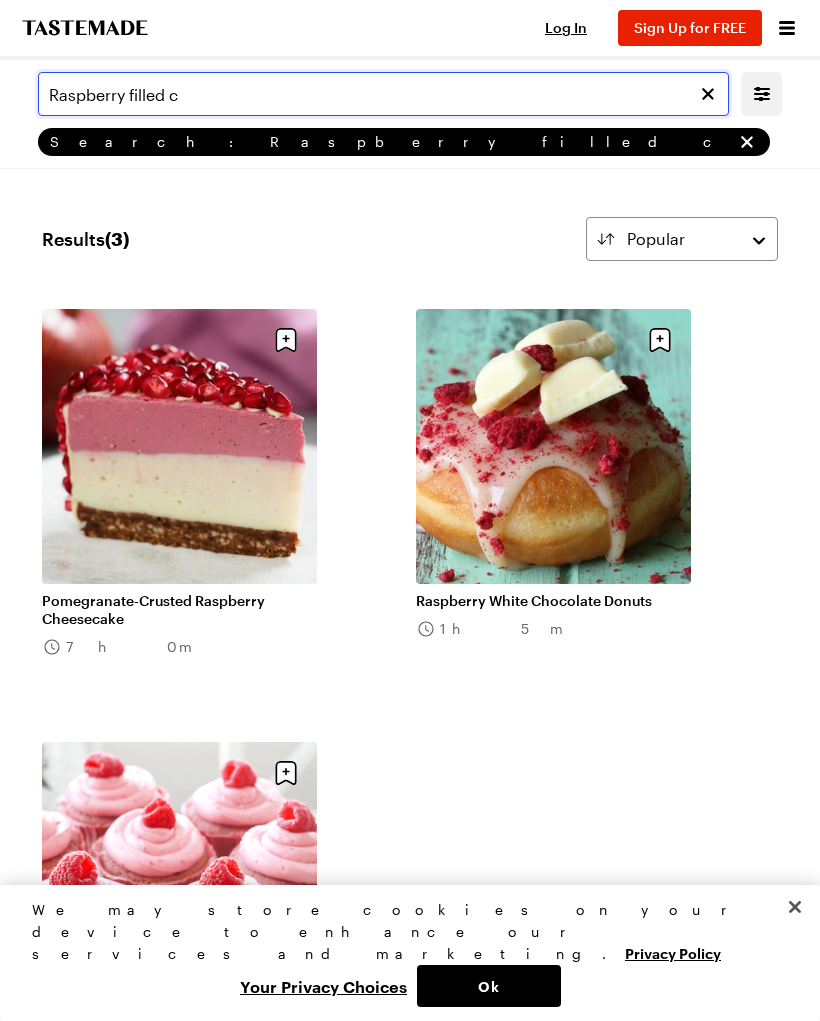 click on "Raspberry filled c" at bounding box center (383, 94) 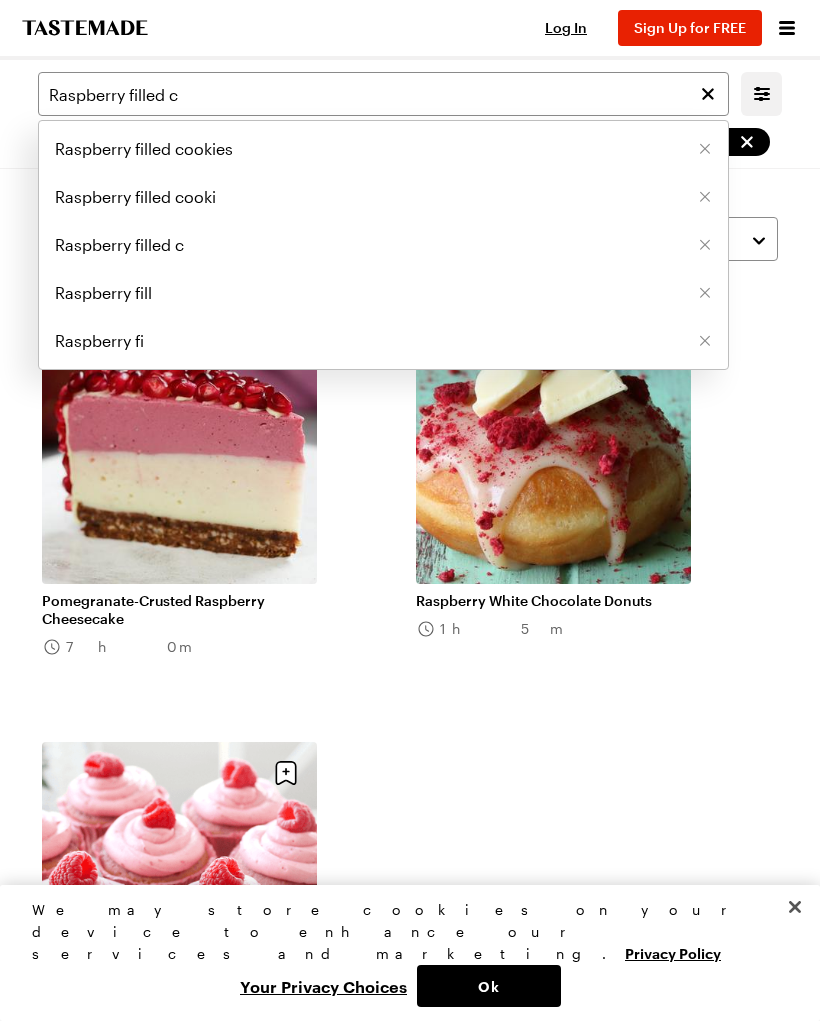 click on "Raspberry fill" at bounding box center [103, 293] 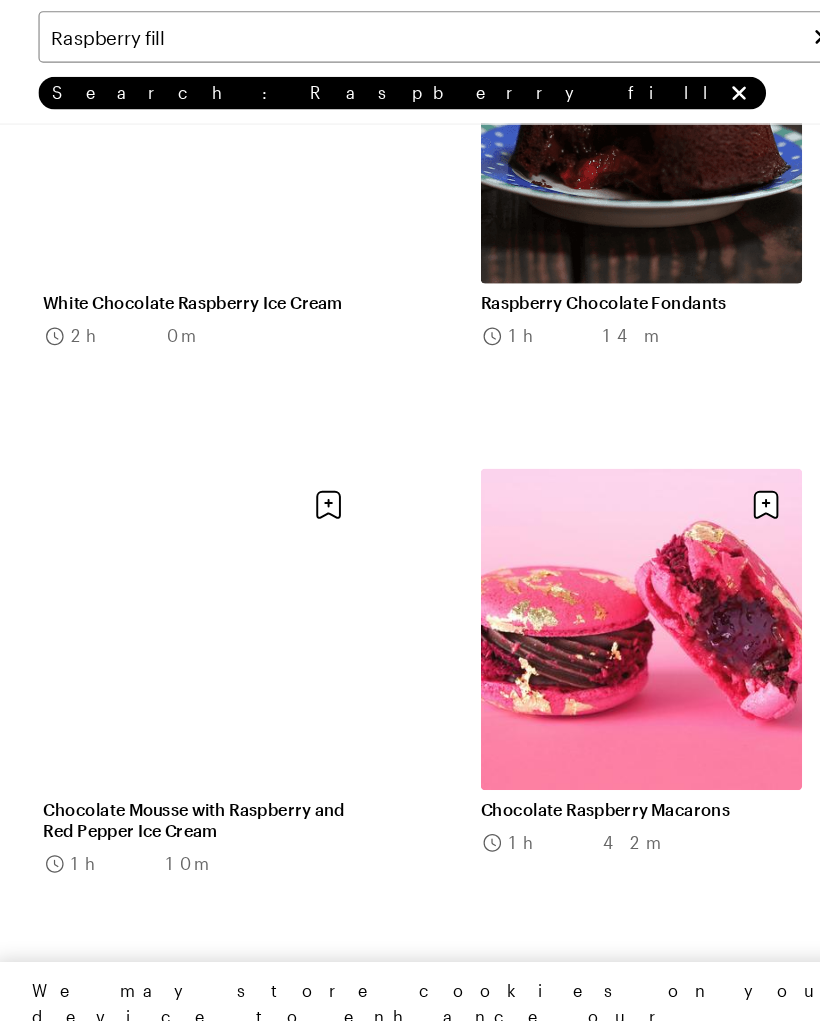 scroll, scrollTop: 9373, scrollLeft: 0, axis: vertical 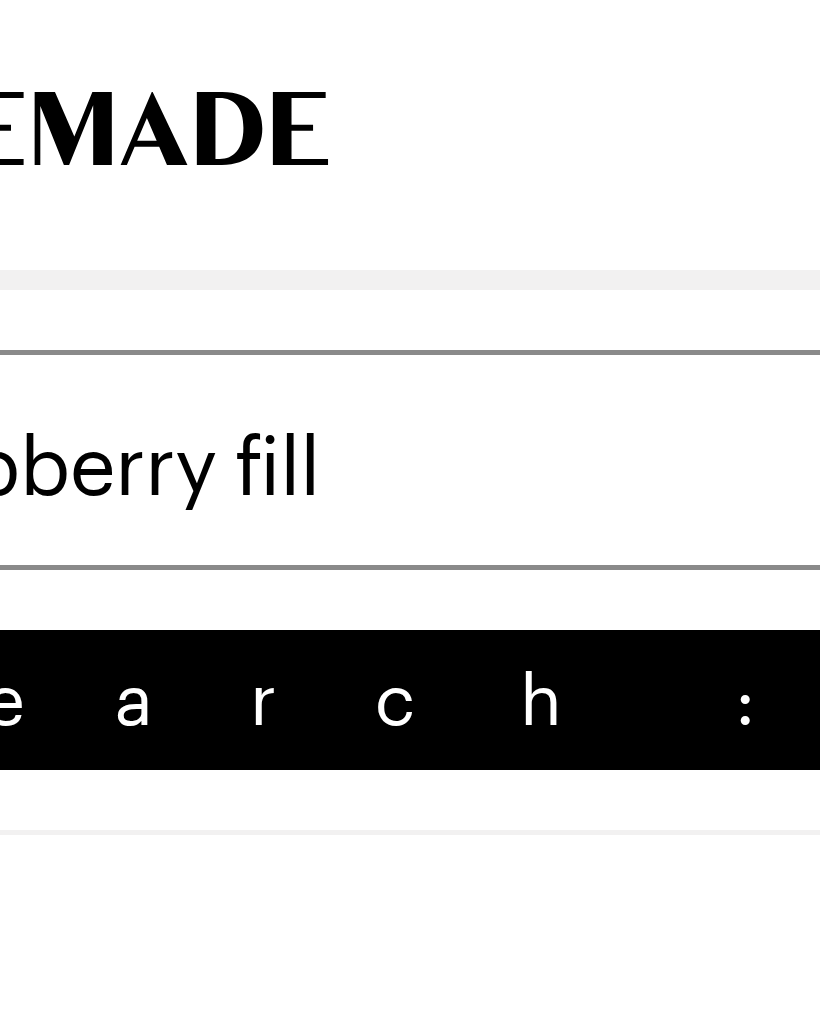 click on "Raspberry fill Filters Search: Raspberry fill Search" at bounding box center [410, 114] 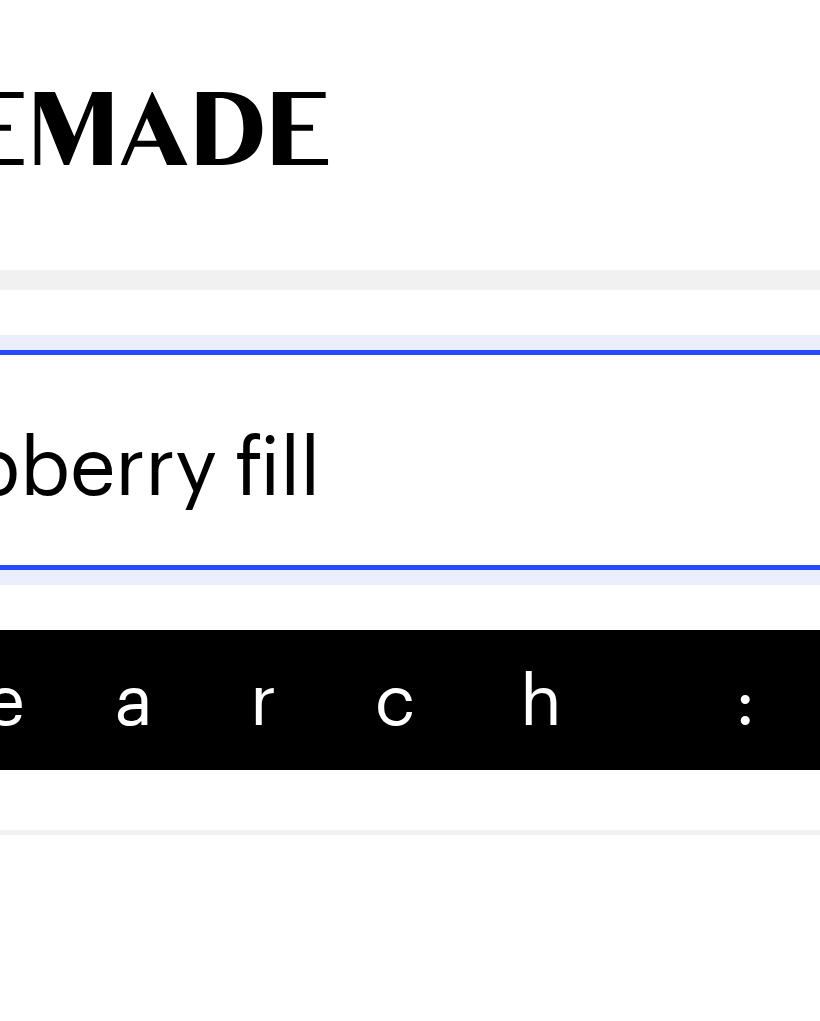click on "Raspberry fill" at bounding box center [383, 94] 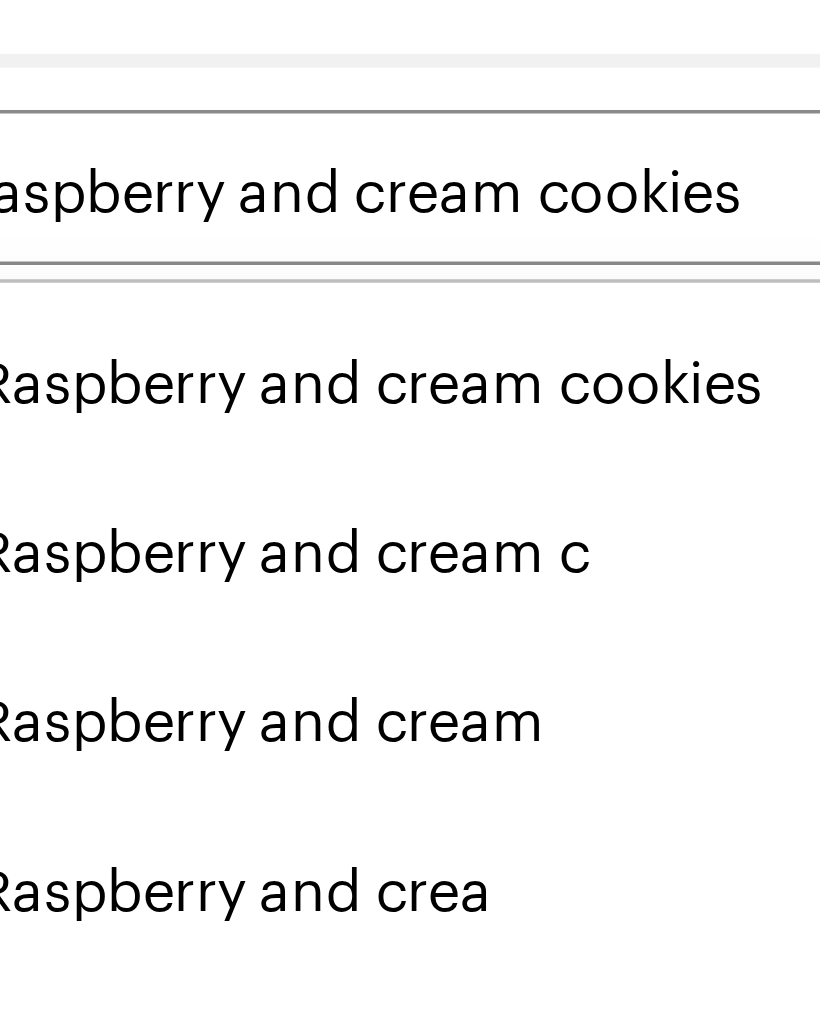 click on "Raspberry and cream cookies" at bounding box center (166, 149) 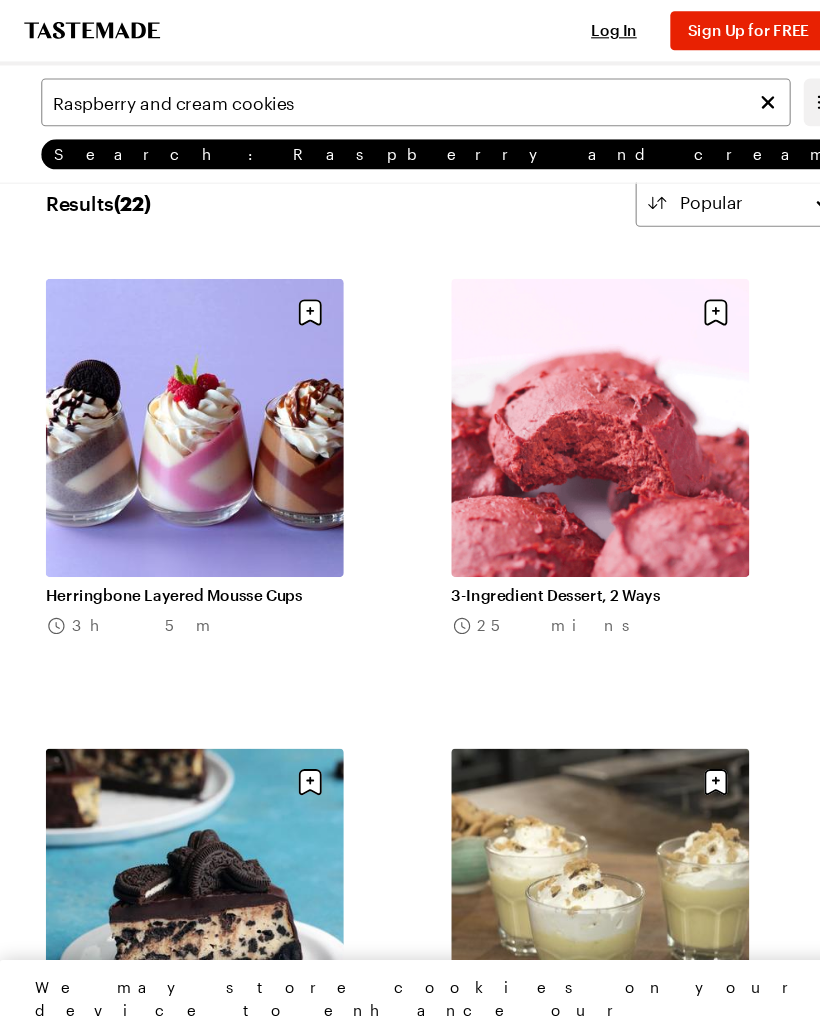 scroll, scrollTop: 0, scrollLeft: 0, axis: both 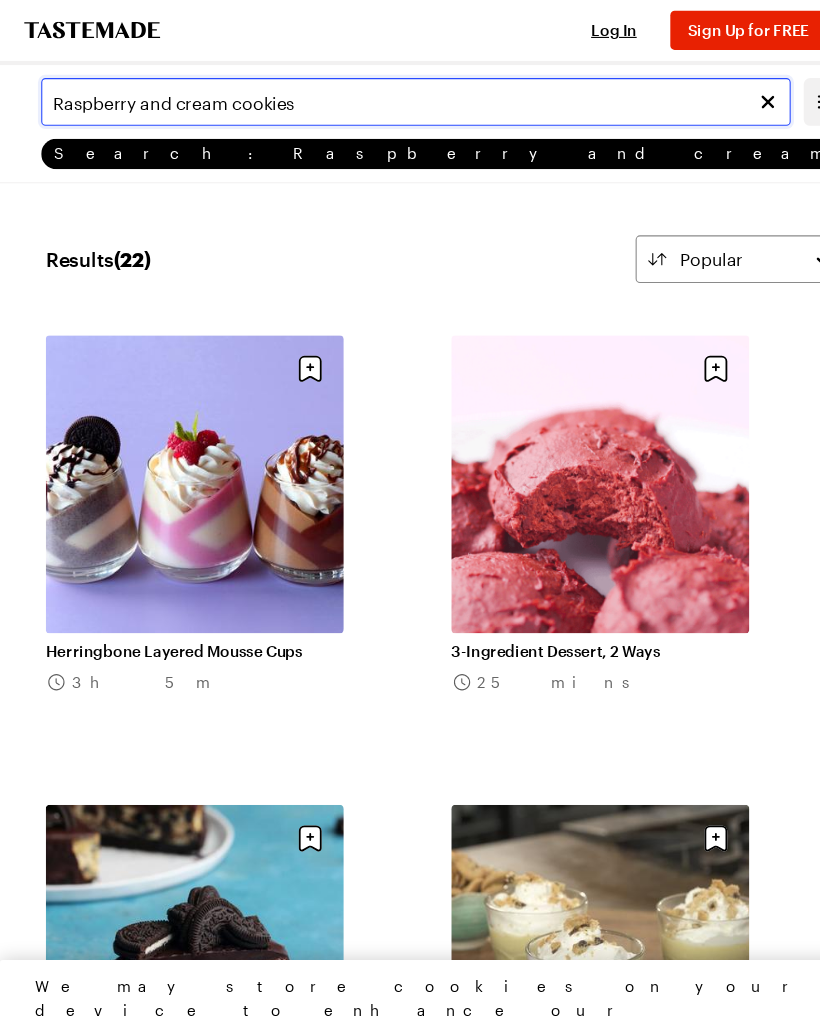 click on "Raspberry and cream cookies" at bounding box center [383, 94] 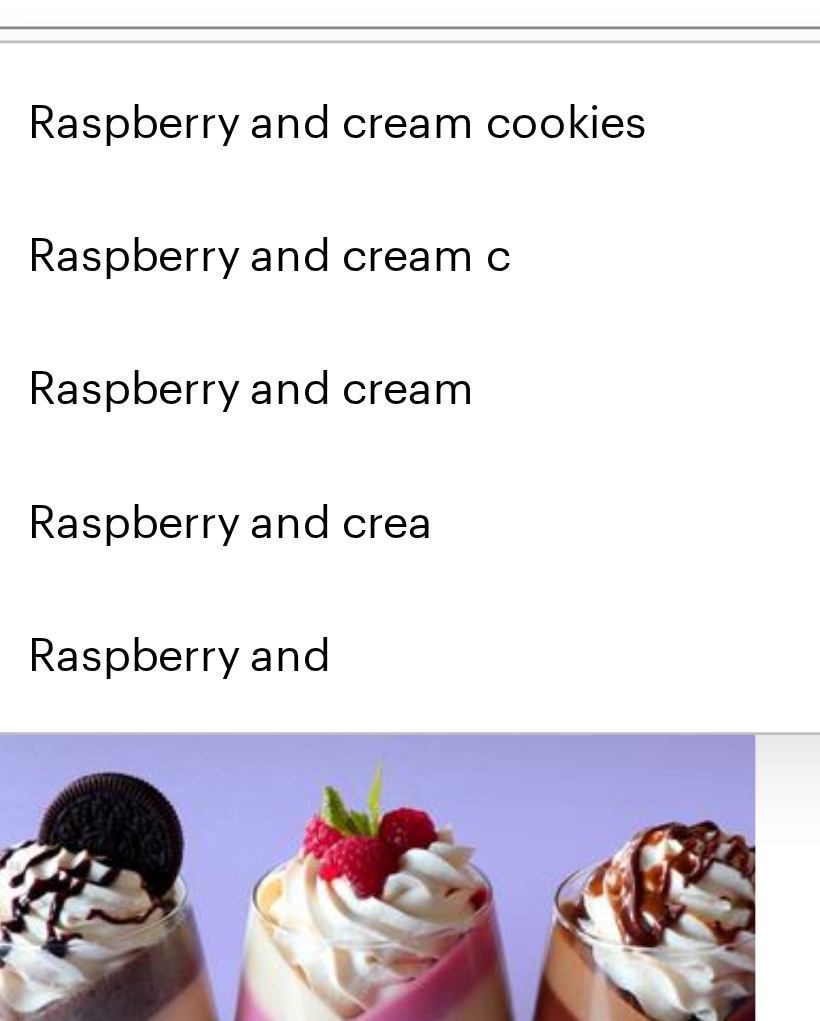 click on "Raspberry and cream" at bounding box center [135, 245] 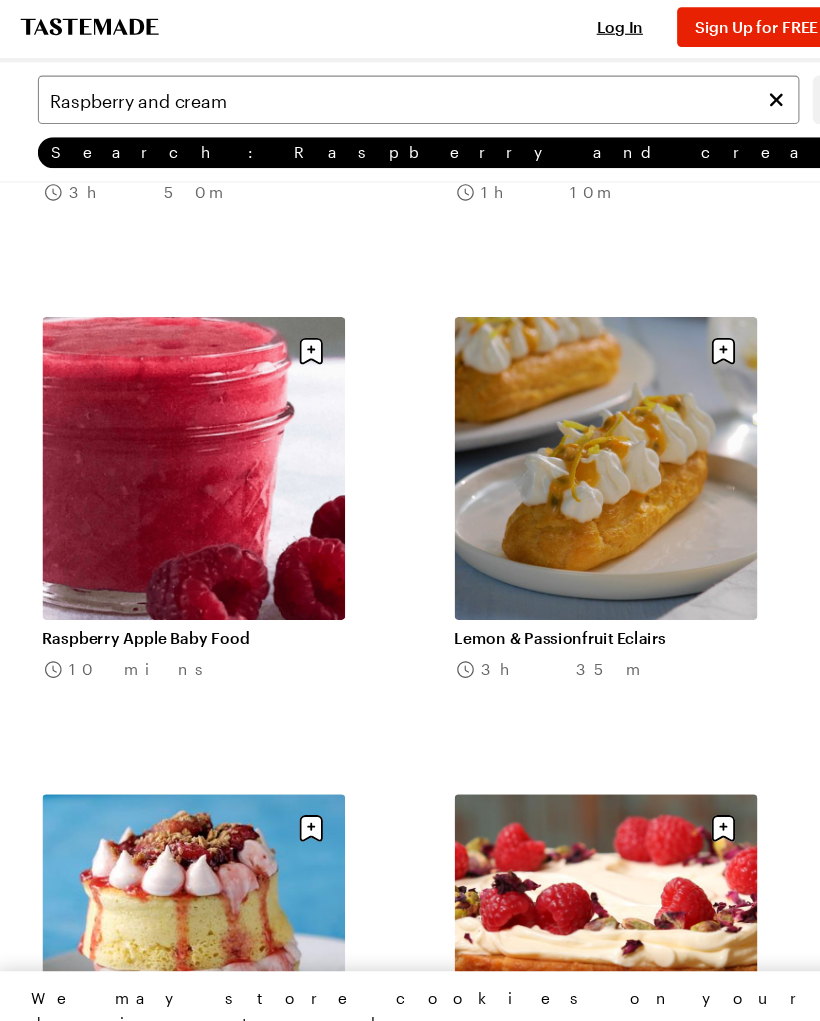 scroll, scrollTop: 2616, scrollLeft: 0, axis: vertical 